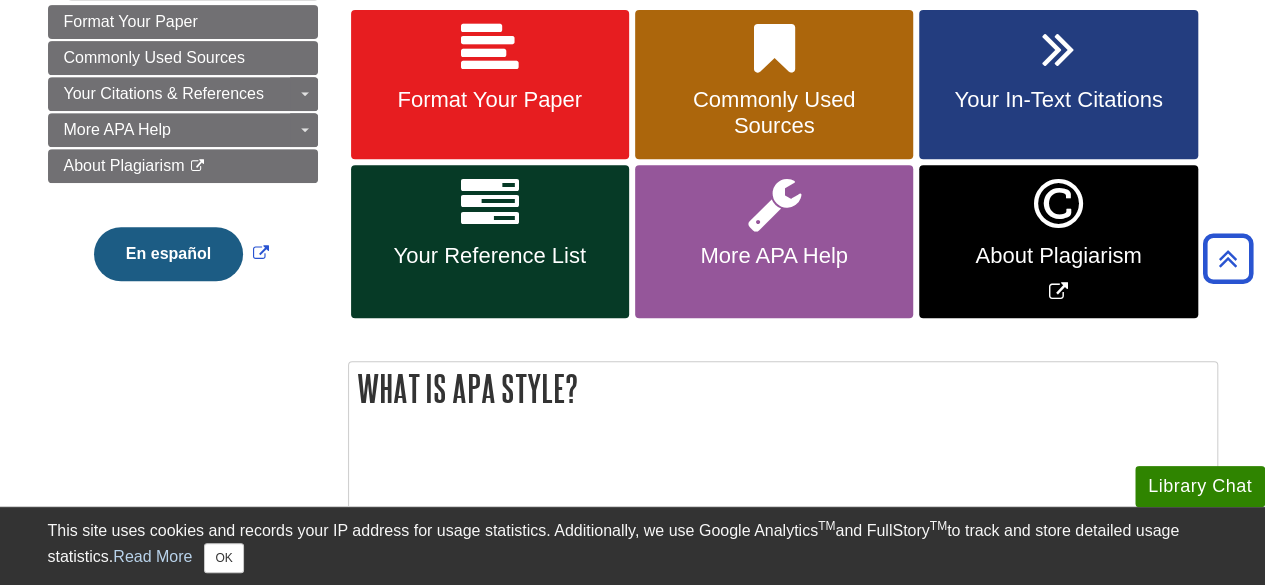 scroll, scrollTop: 400, scrollLeft: 0, axis: vertical 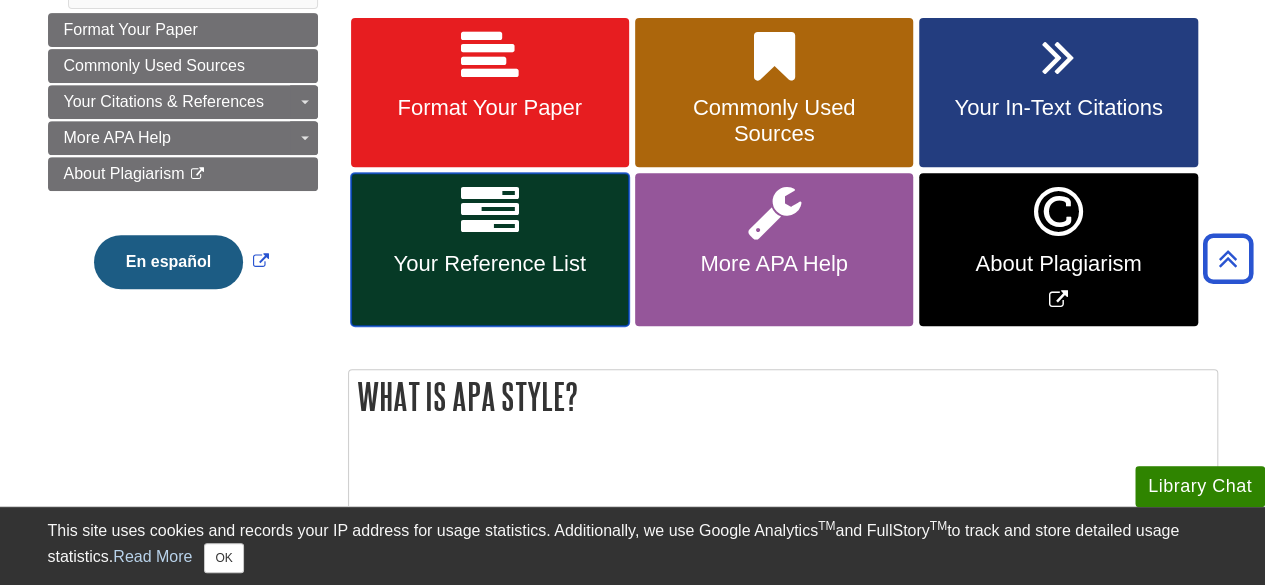 click on "Your Reference List" at bounding box center [490, 264] 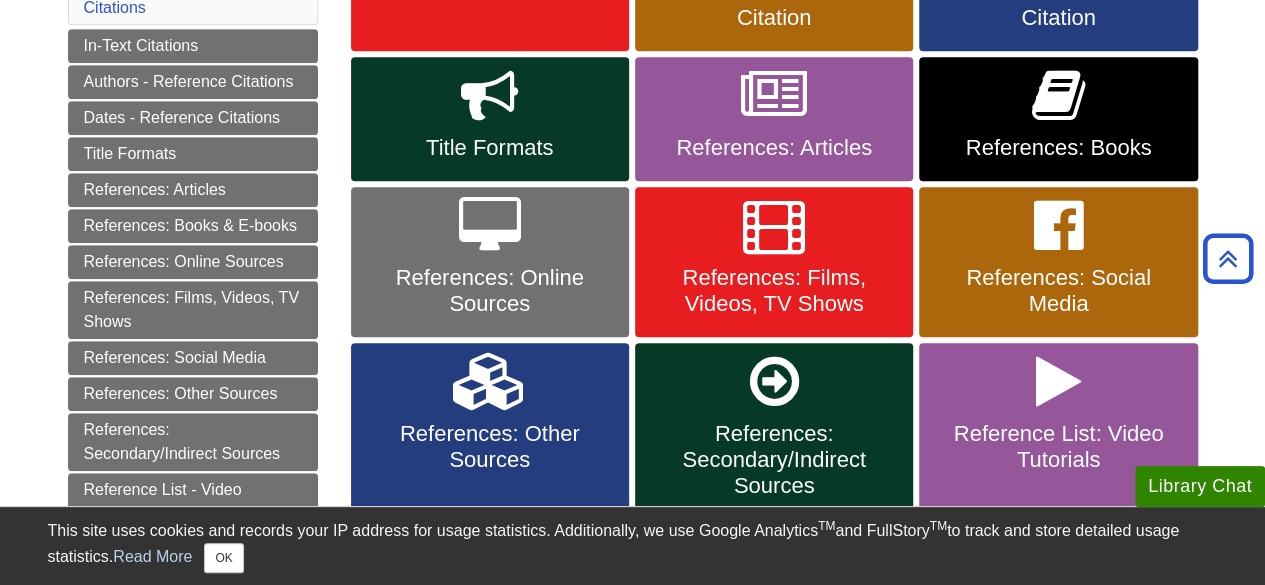 scroll, scrollTop: 400, scrollLeft: 0, axis: vertical 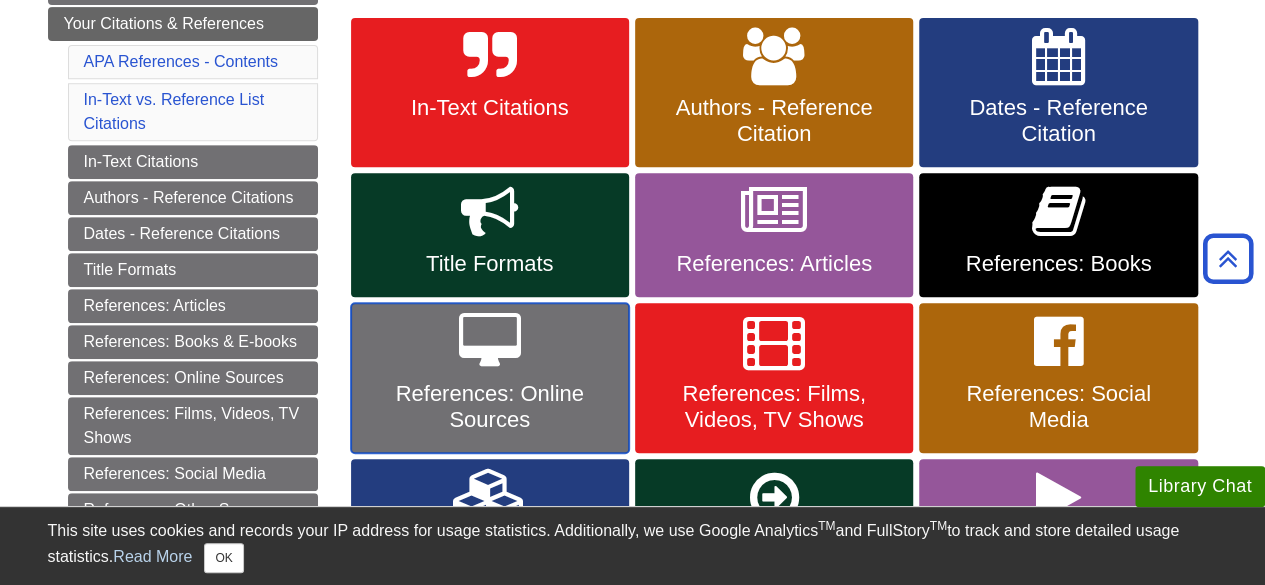 click on "References: Online Sources" at bounding box center (490, 378) 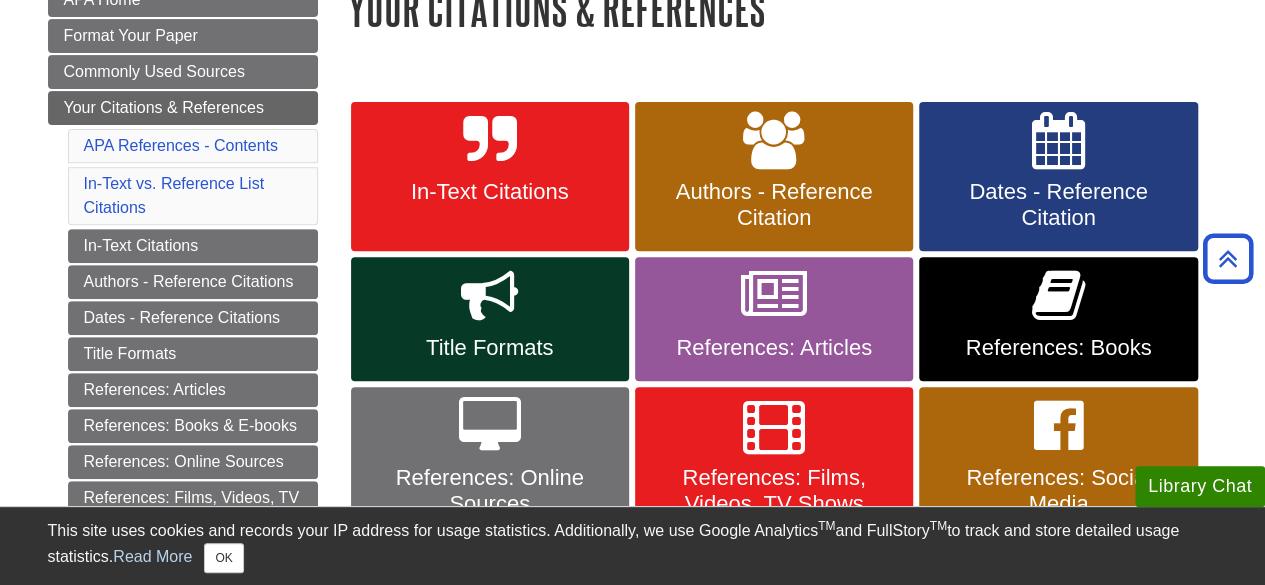 scroll, scrollTop: 300, scrollLeft: 0, axis: vertical 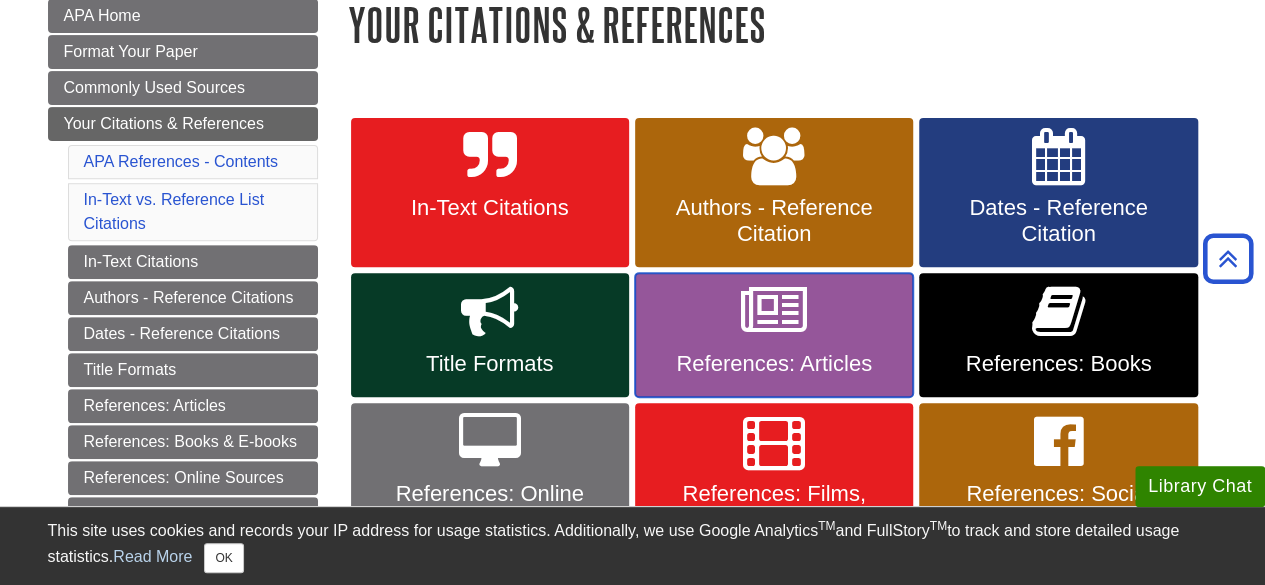 click on "References: Articles" at bounding box center [774, 364] 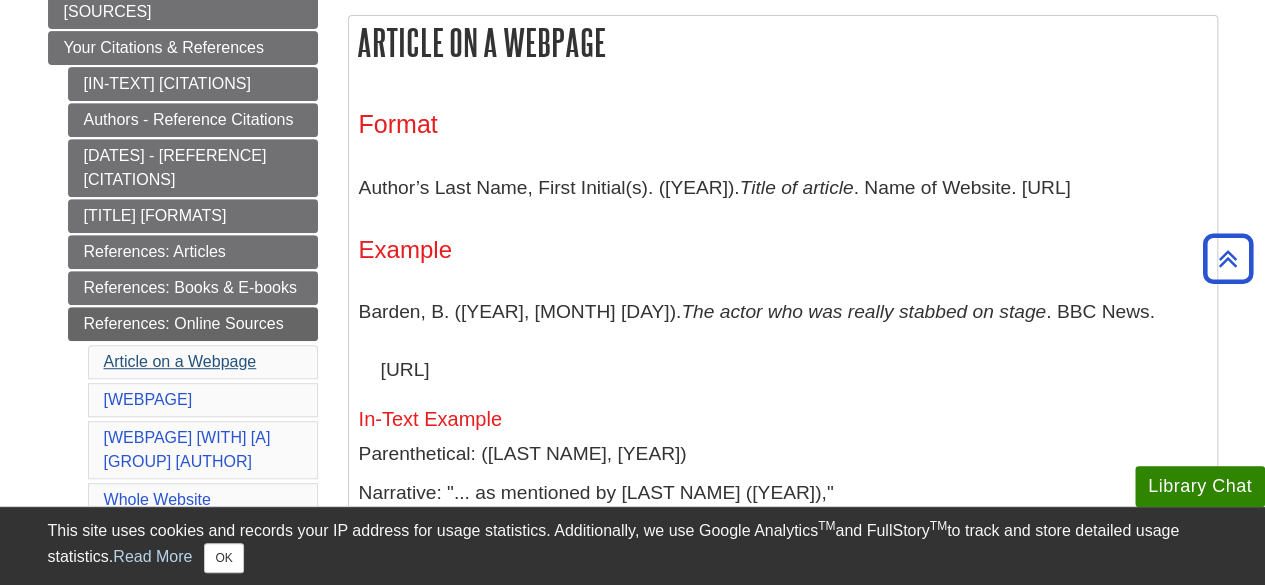 scroll, scrollTop: 300, scrollLeft: 0, axis: vertical 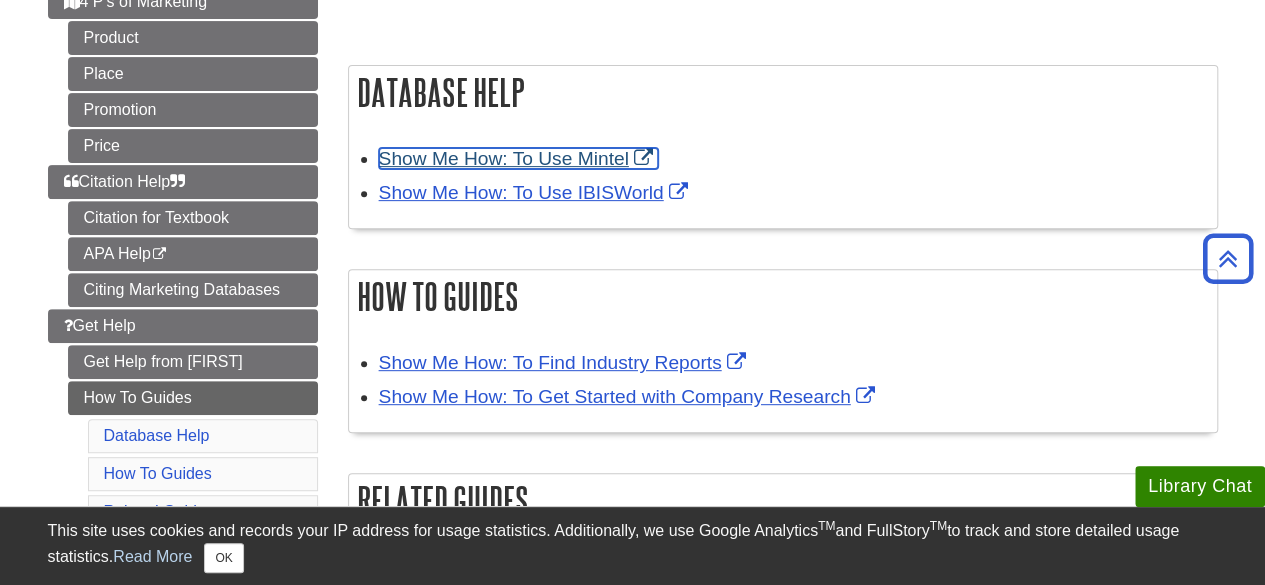 click on "Show Me How: To Use Mintel" at bounding box center (518, 158) 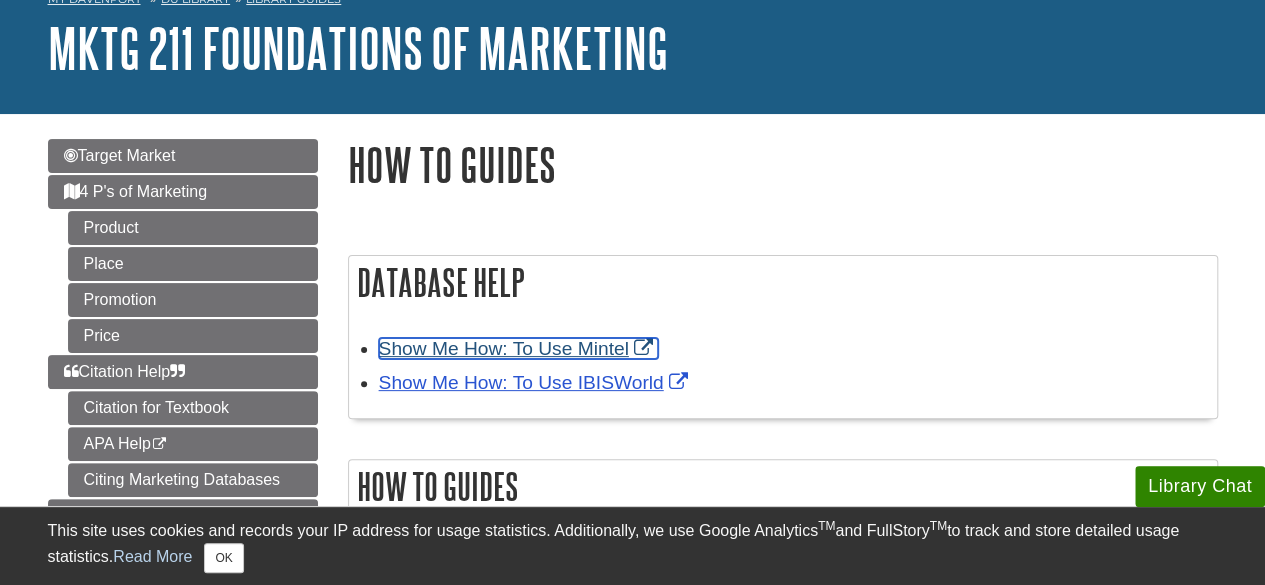 scroll, scrollTop: 200, scrollLeft: 0, axis: vertical 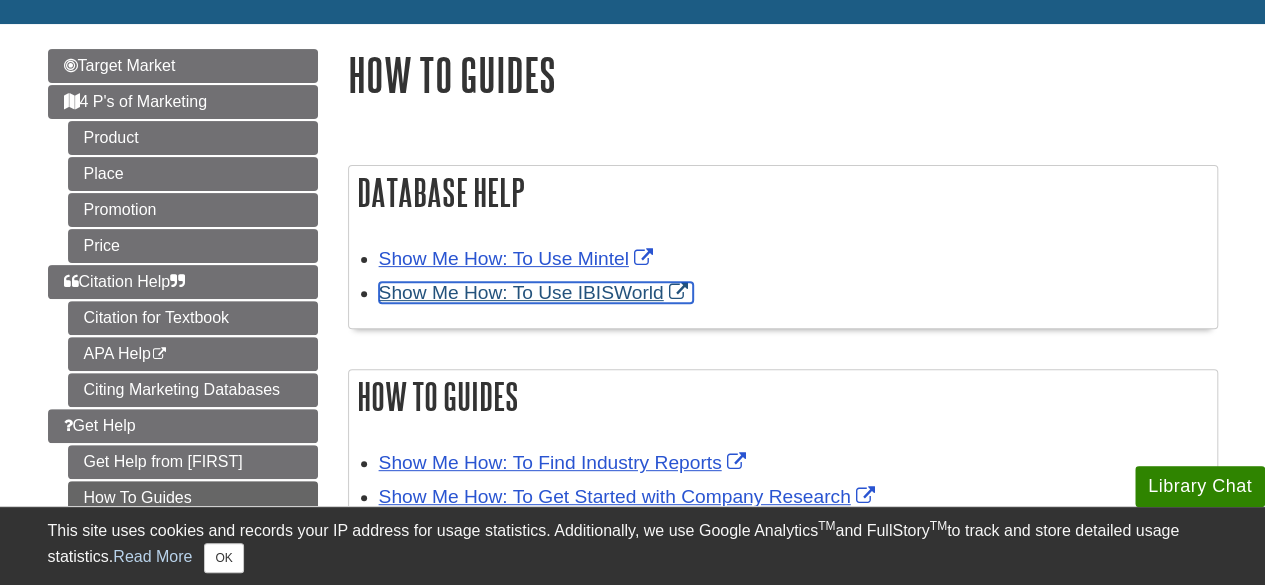 click on "Show Me How: To Use IBISWorld" at bounding box center [536, 292] 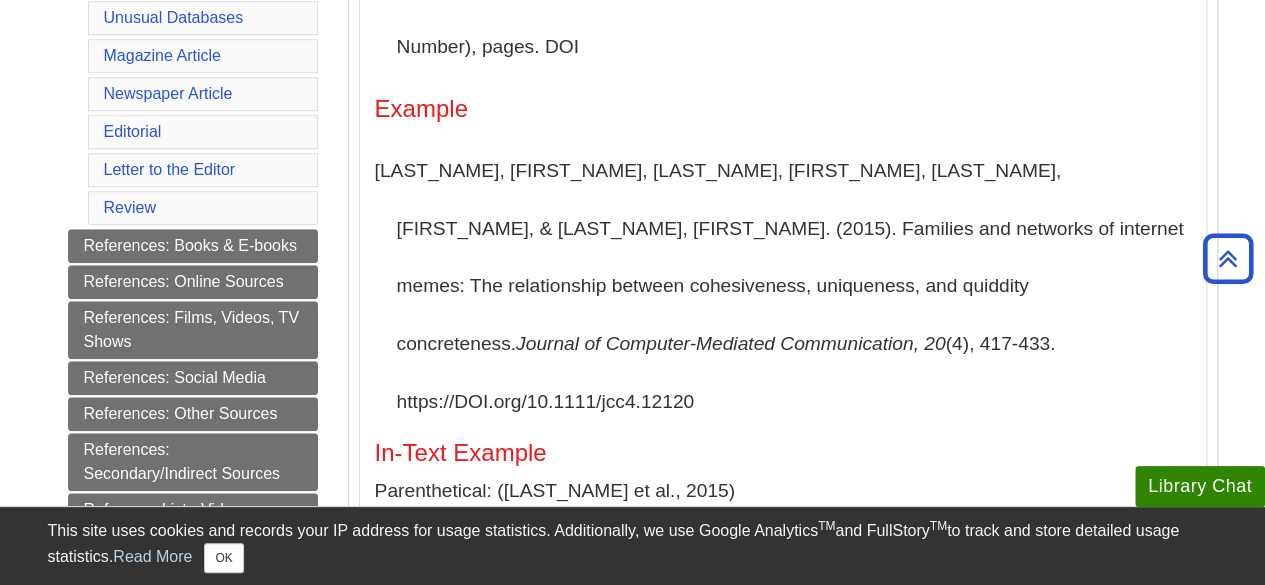 scroll, scrollTop: 600, scrollLeft: 0, axis: vertical 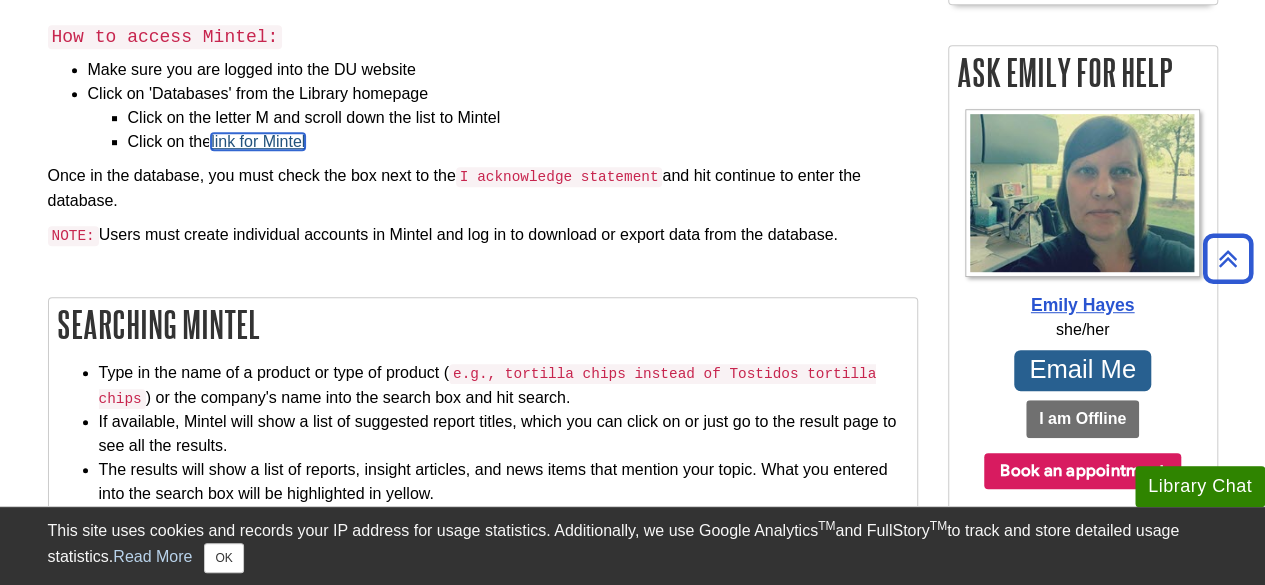 click on "link for Mintel" at bounding box center (258, 141) 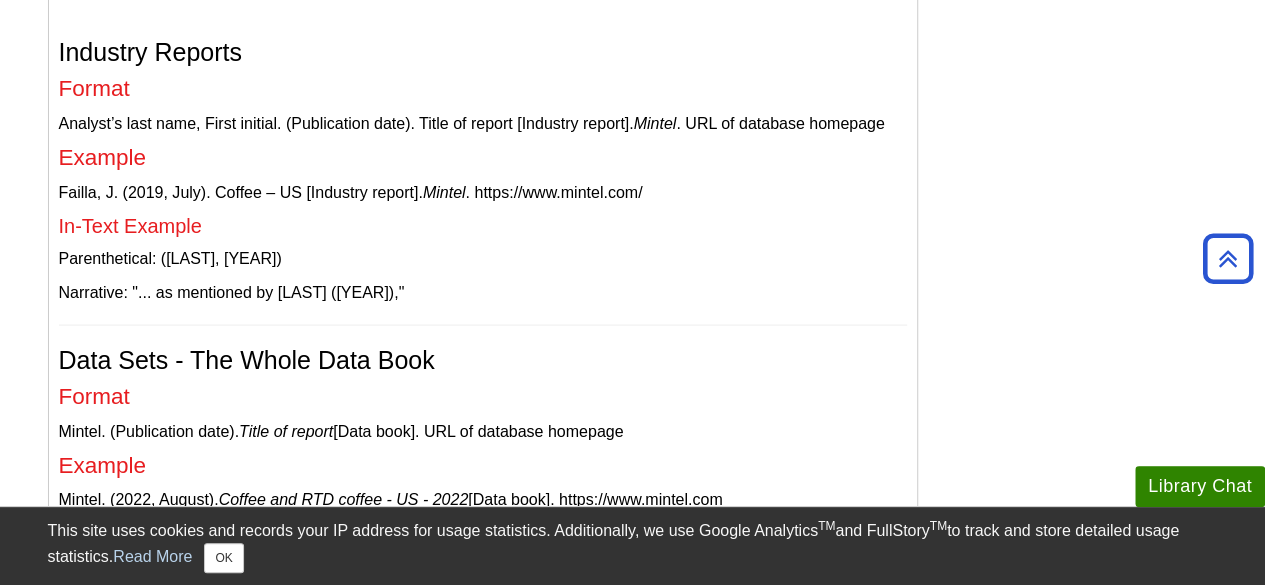 scroll, scrollTop: 5600, scrollLeft: 0, axis: vertical 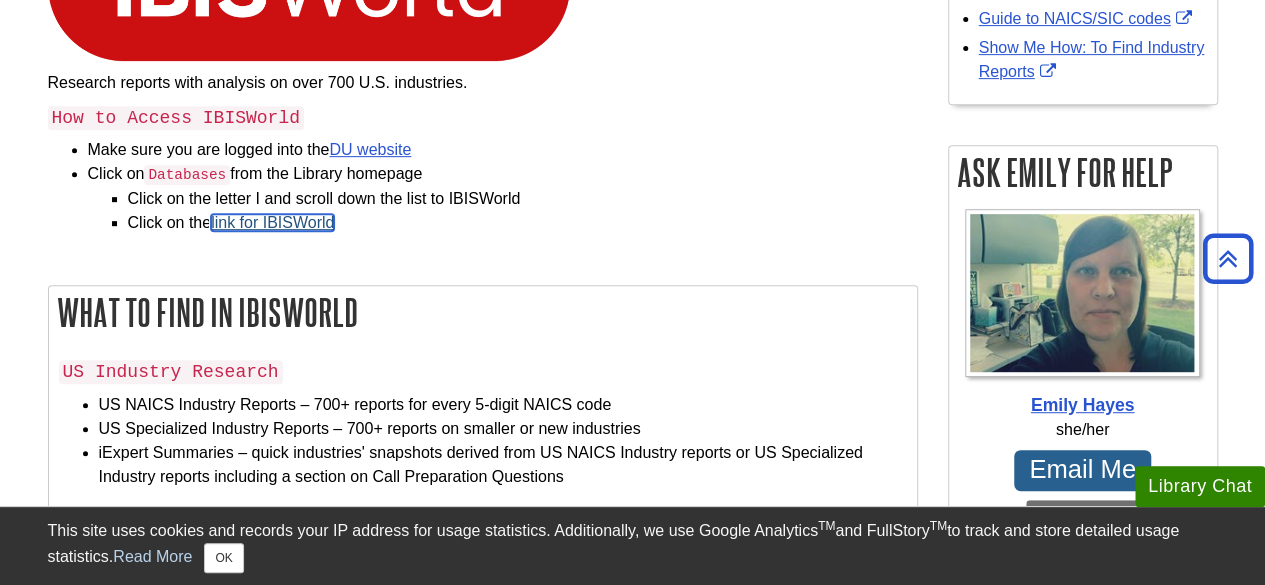 click on "link for IBISWorld" at bounding box center [272, 222] 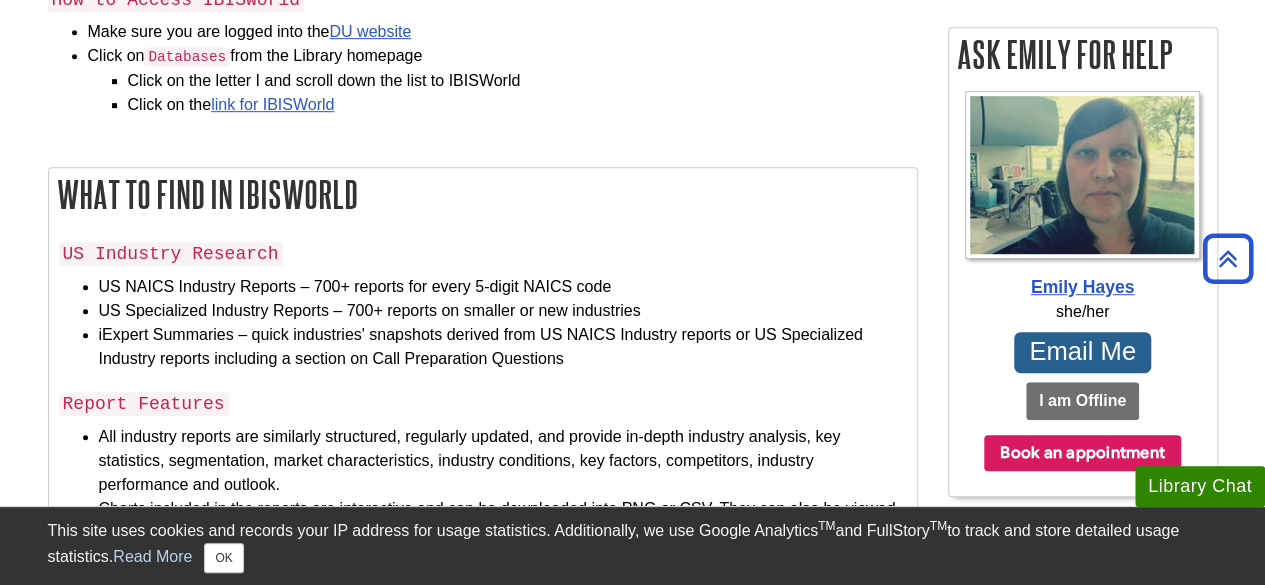 scroll, scrollTop: 400, scrollLeft: 0, axis: vertical 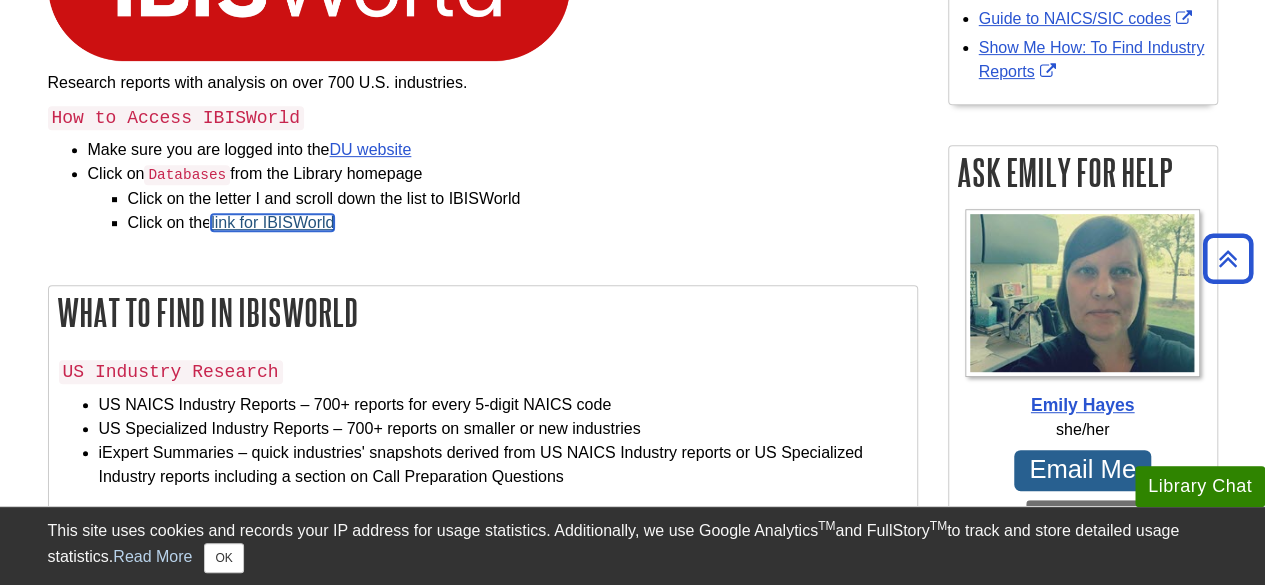 click on "link for IBISWorld" at bounding box center [272, 222] 